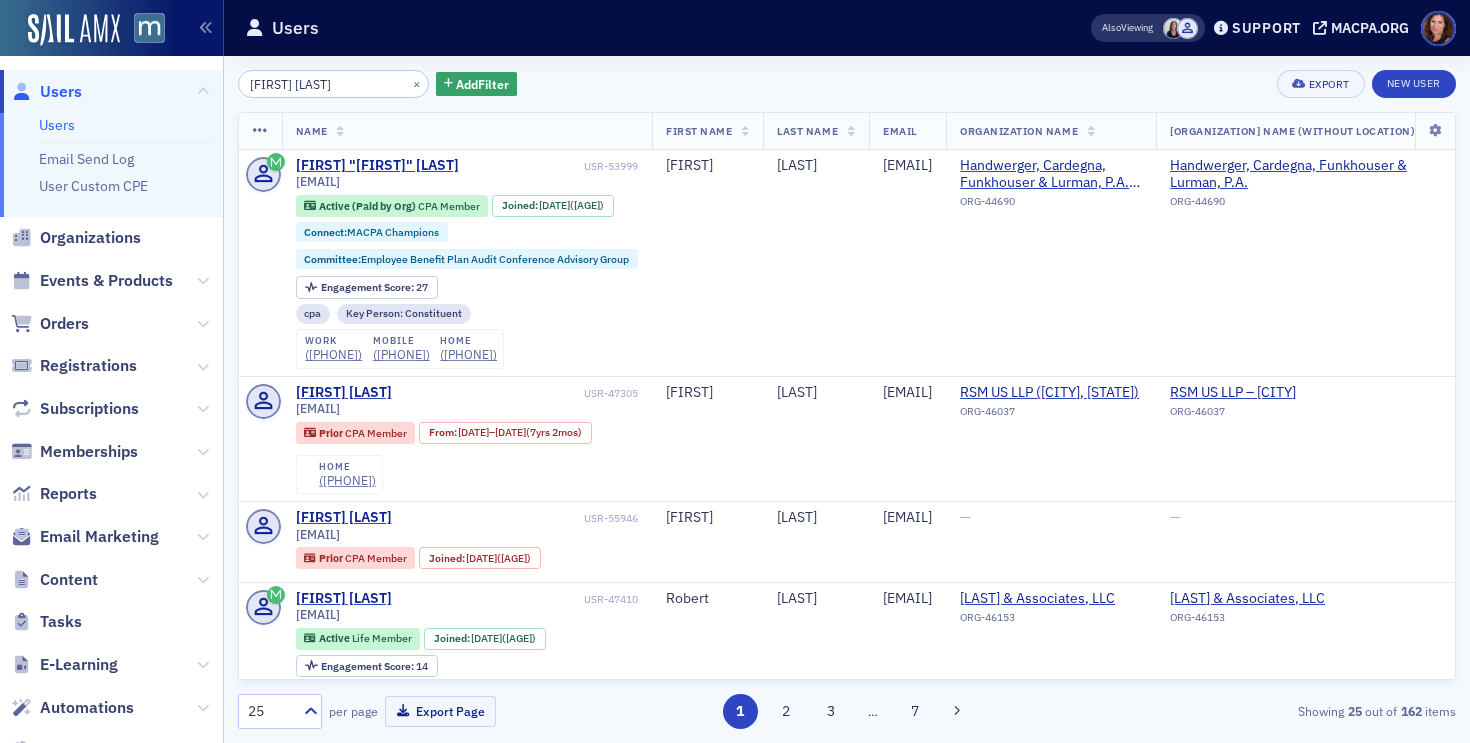 scroll, scrollTop: 0, scrollLeft: 0, axis: both 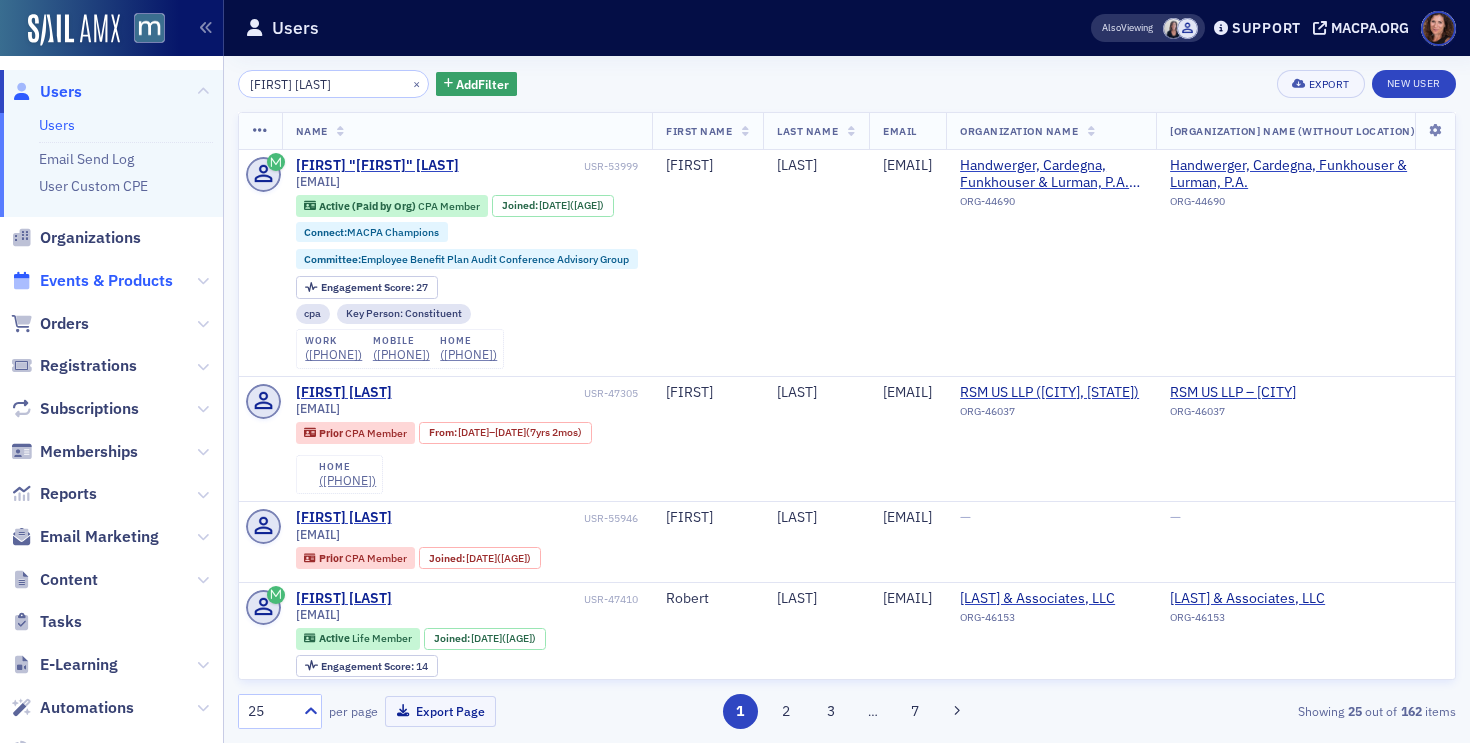 click on "Events & Products" 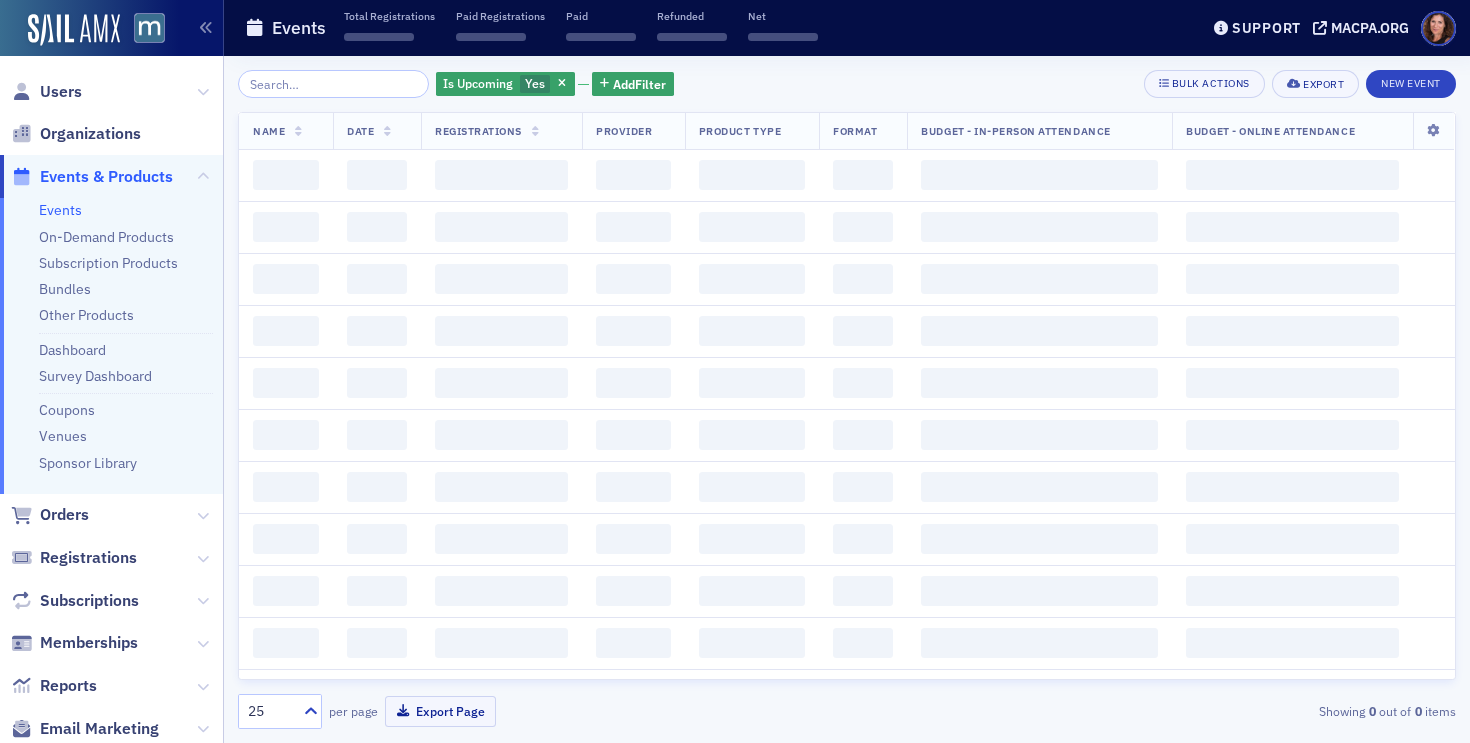 scroll, scrollTop: 0, scrollLeft: 0, axis: both 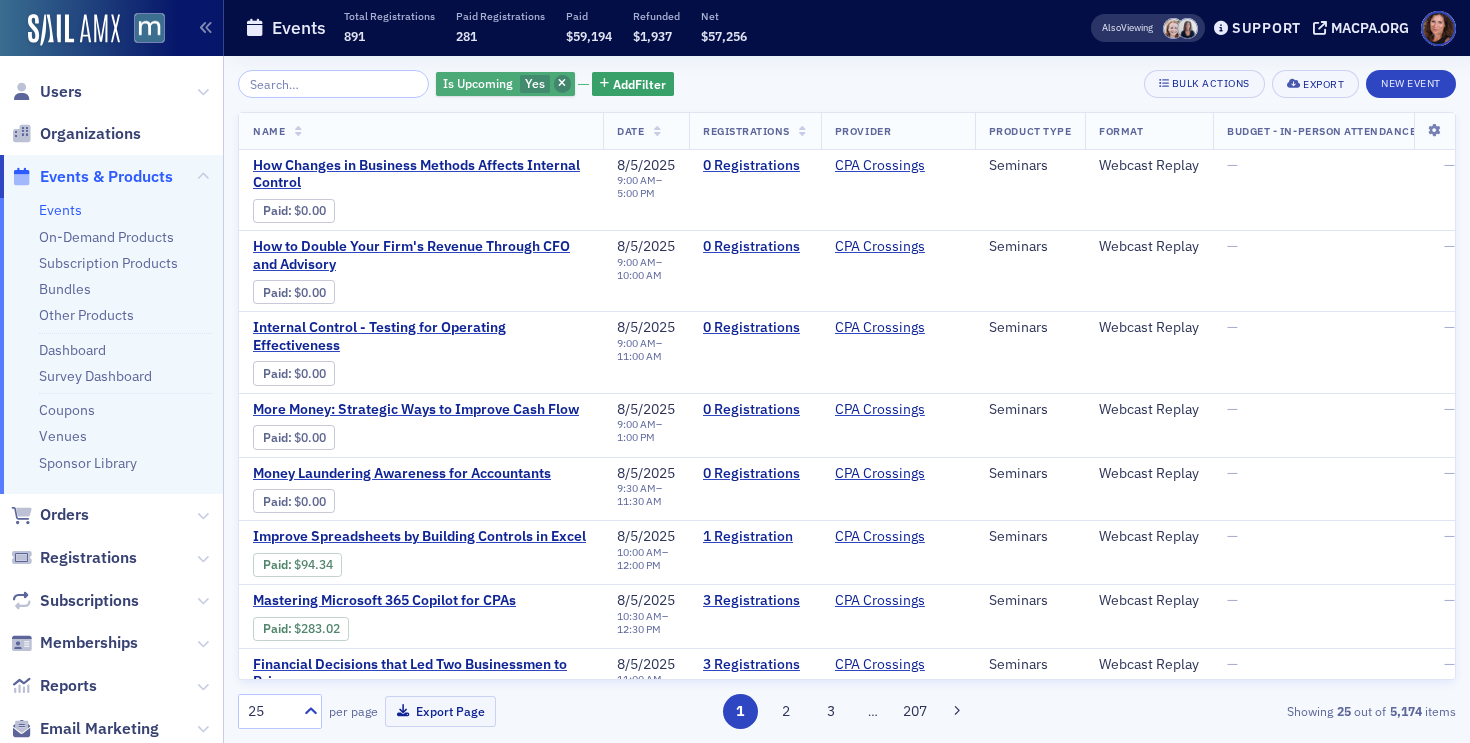 click 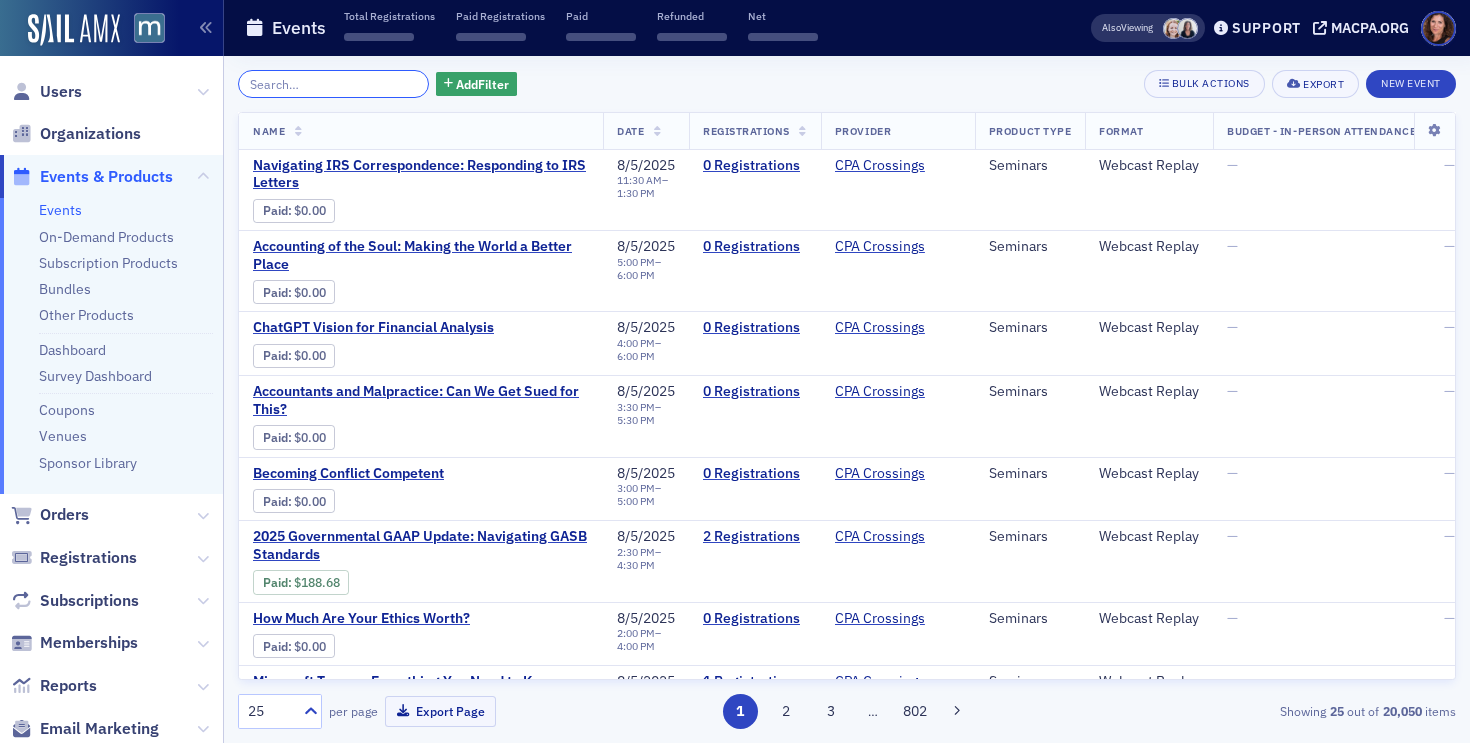 click 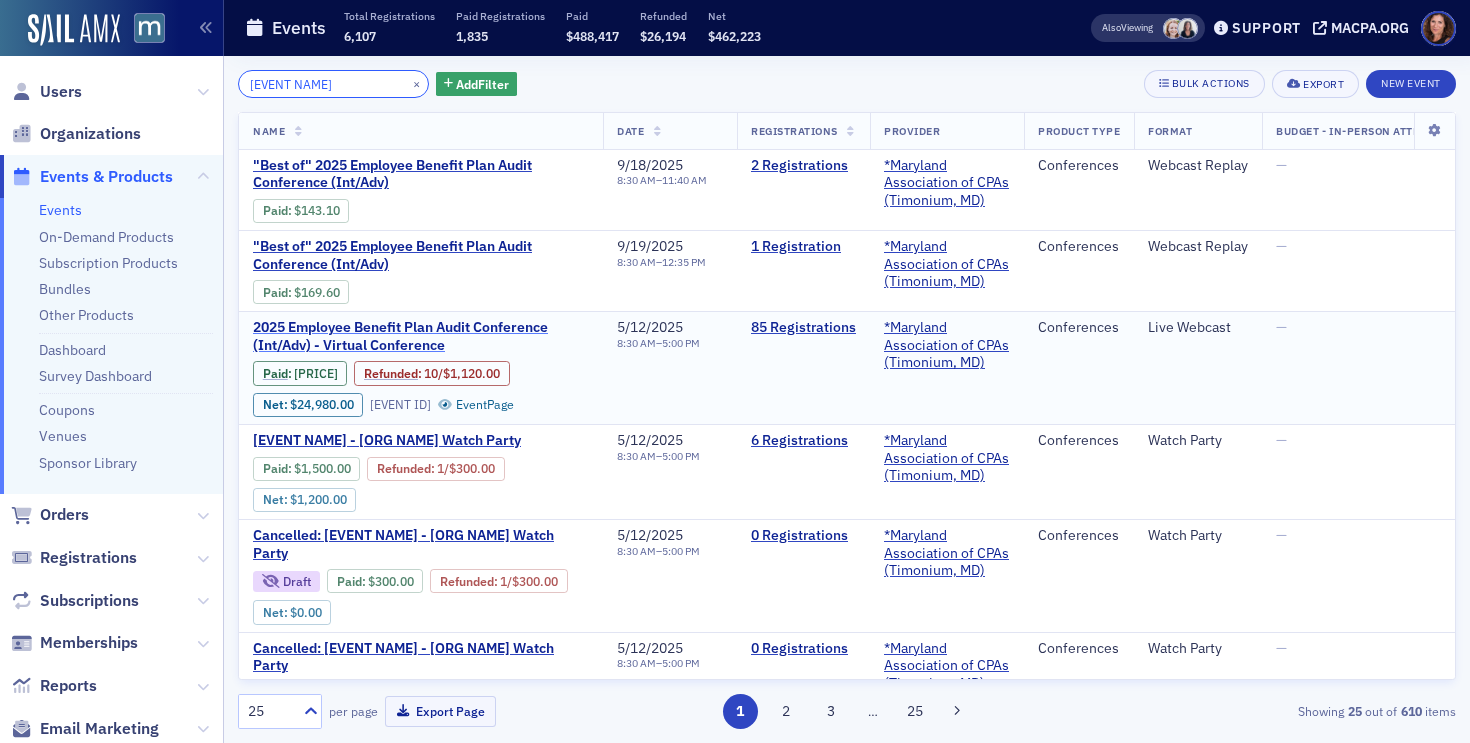 type on "[EVENT NAME]" 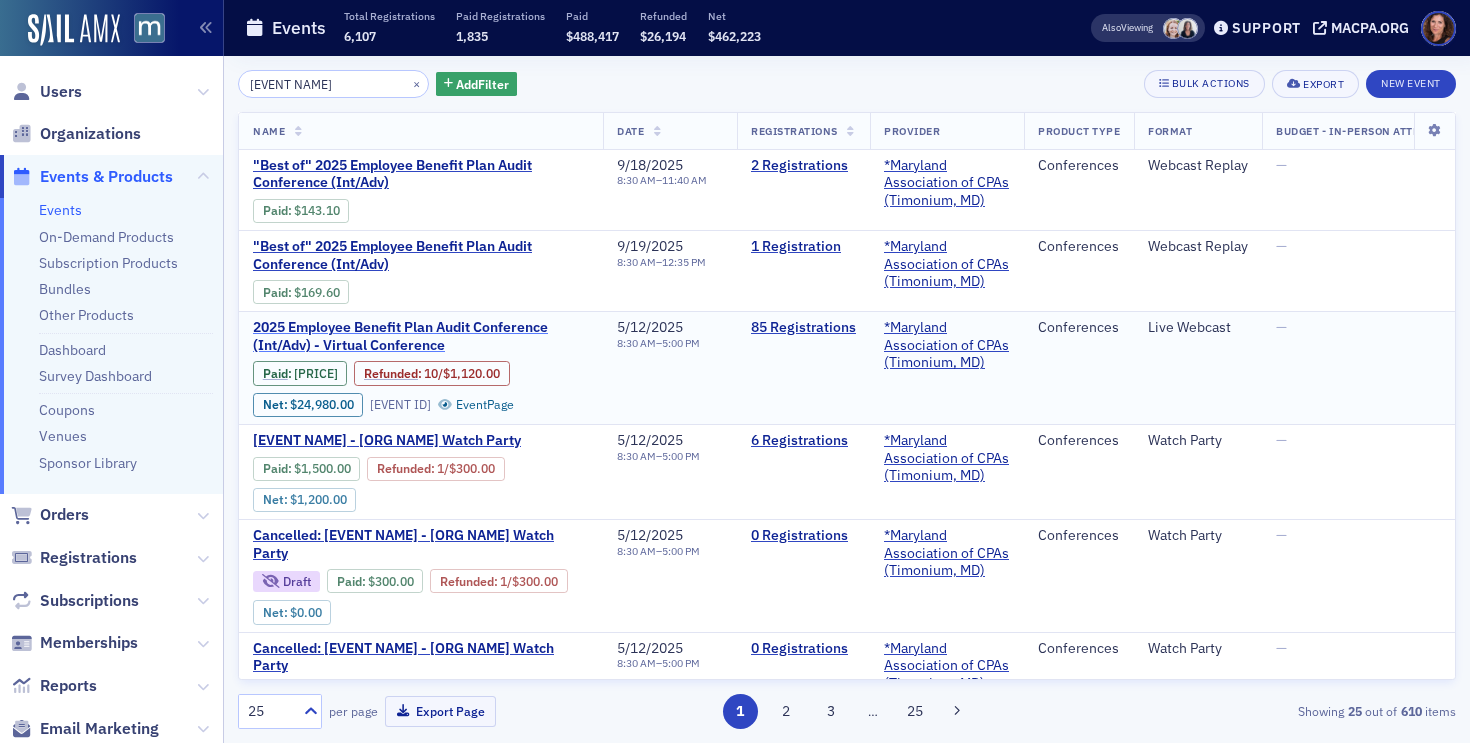 click on "2025 Employee Benefit Plan Audit Conference (Int/Adv) - Virtual Conference" 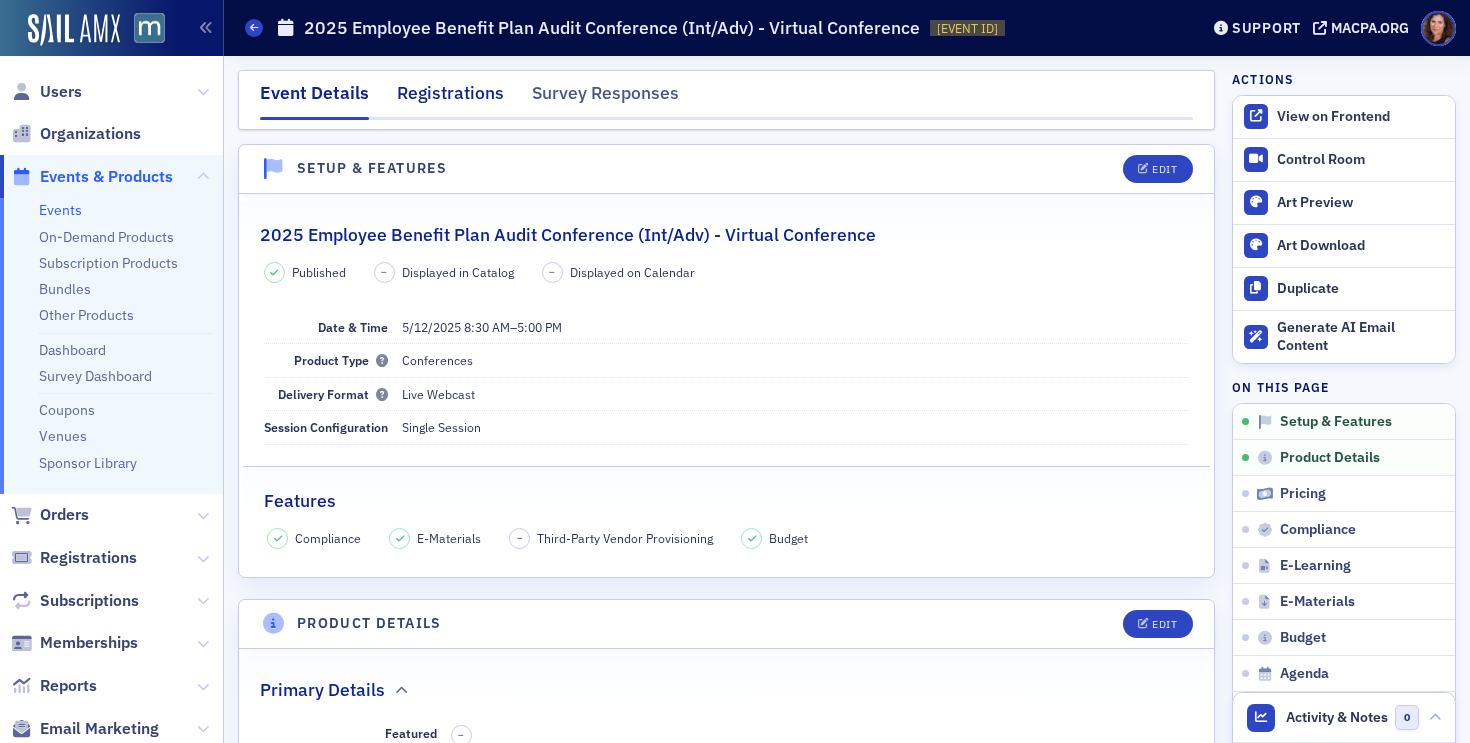 click on "Registrations" 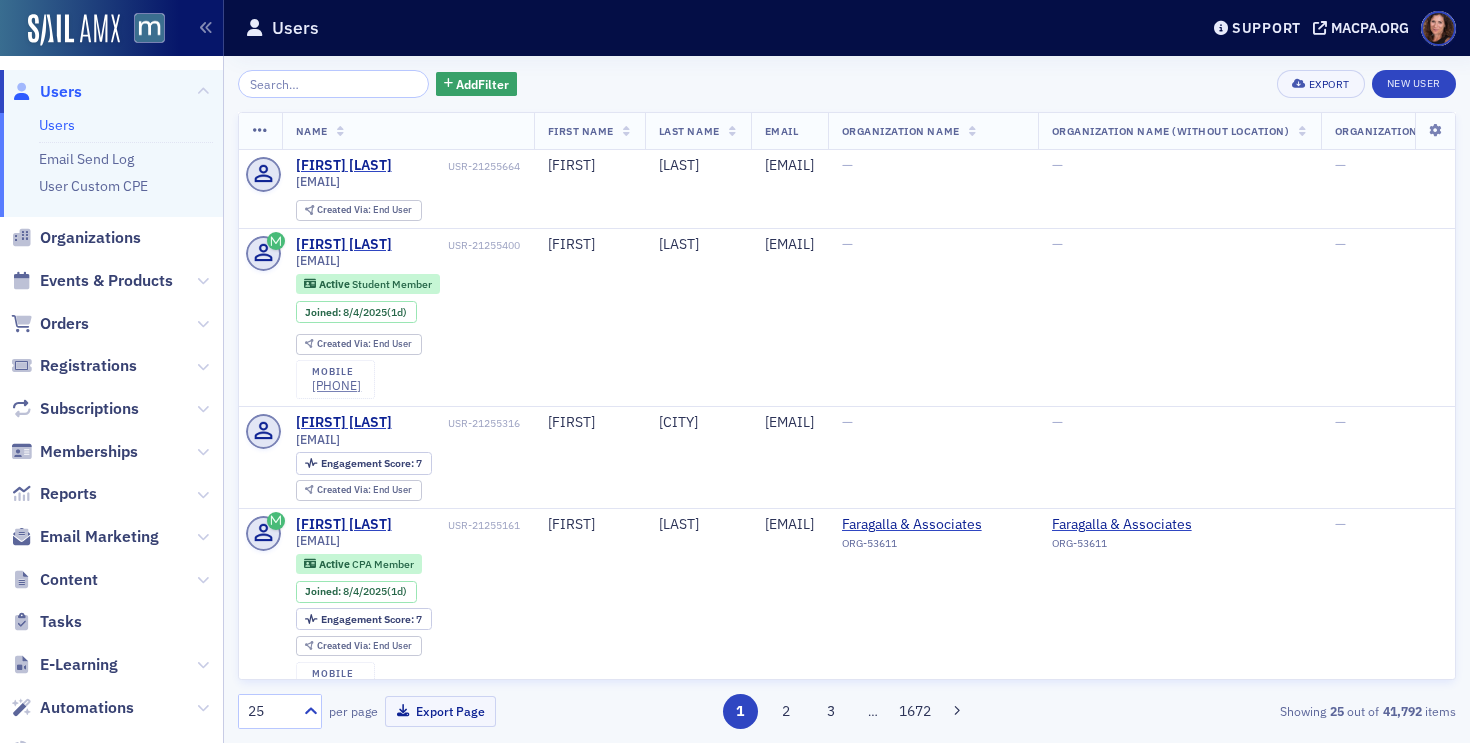 scroll, scrollTop: 0, scrollLeft: 0, axis: both 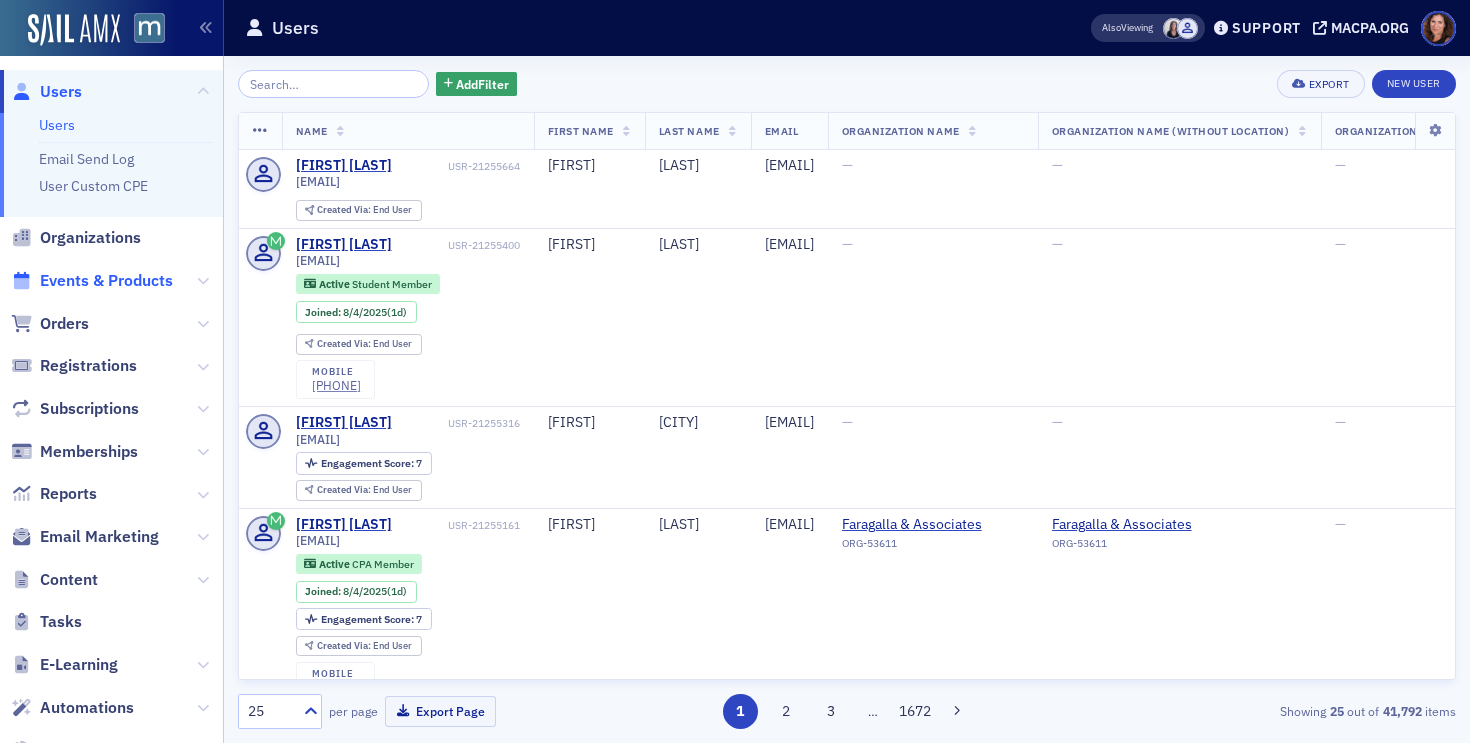 click on "Events & Products" 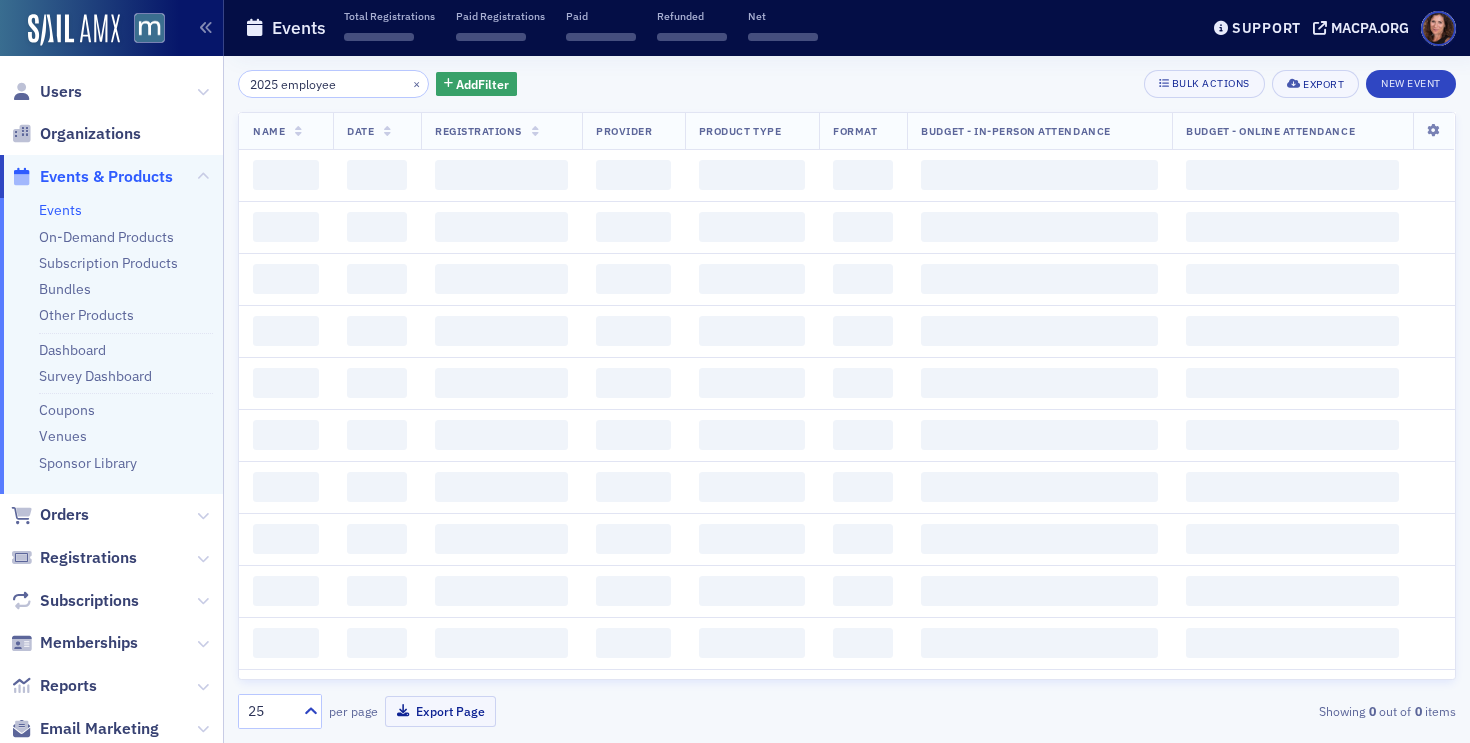 scroll, scrollTop: 0, scrollLeft: 0, axis: both 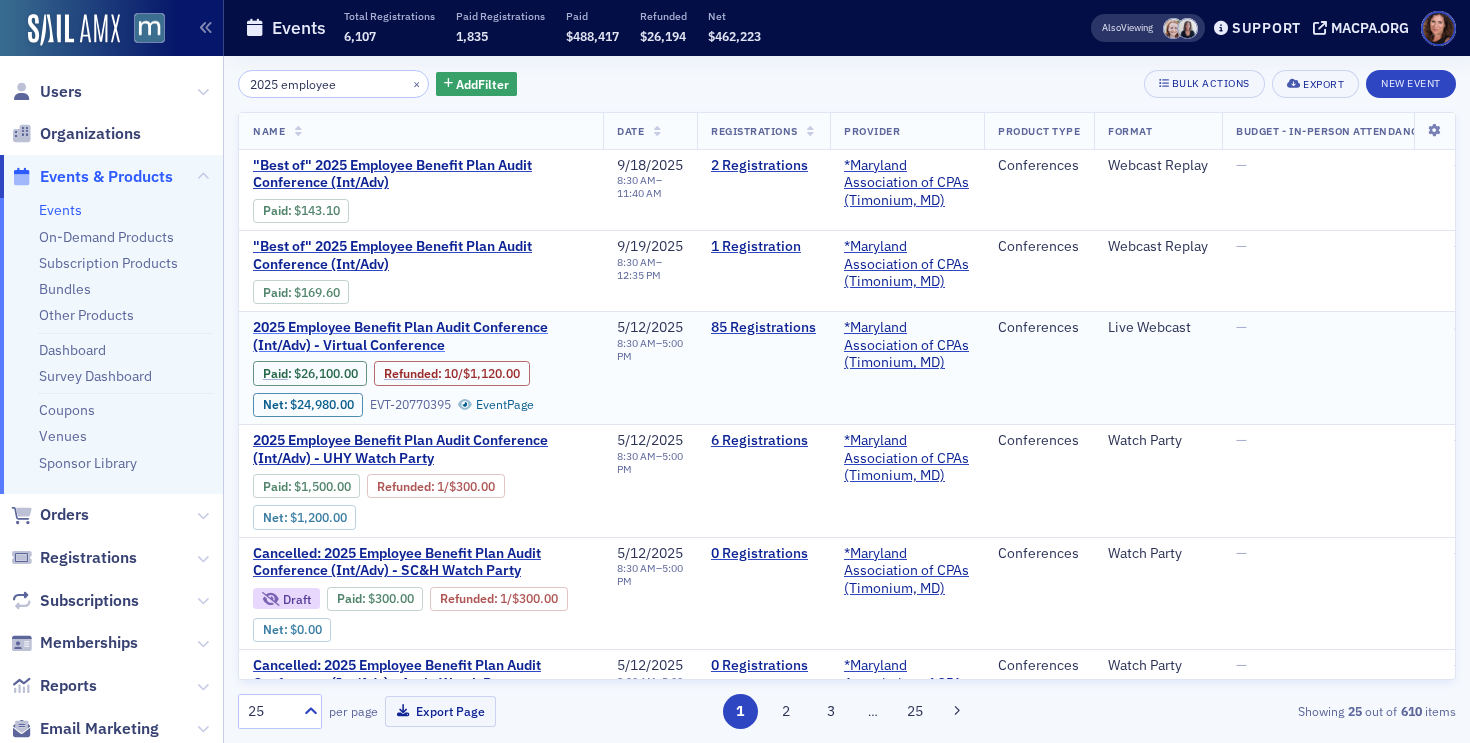 click on "2025 Employee Benefit Plan Audit Conference (Int/Adv) - Virtual Conference" 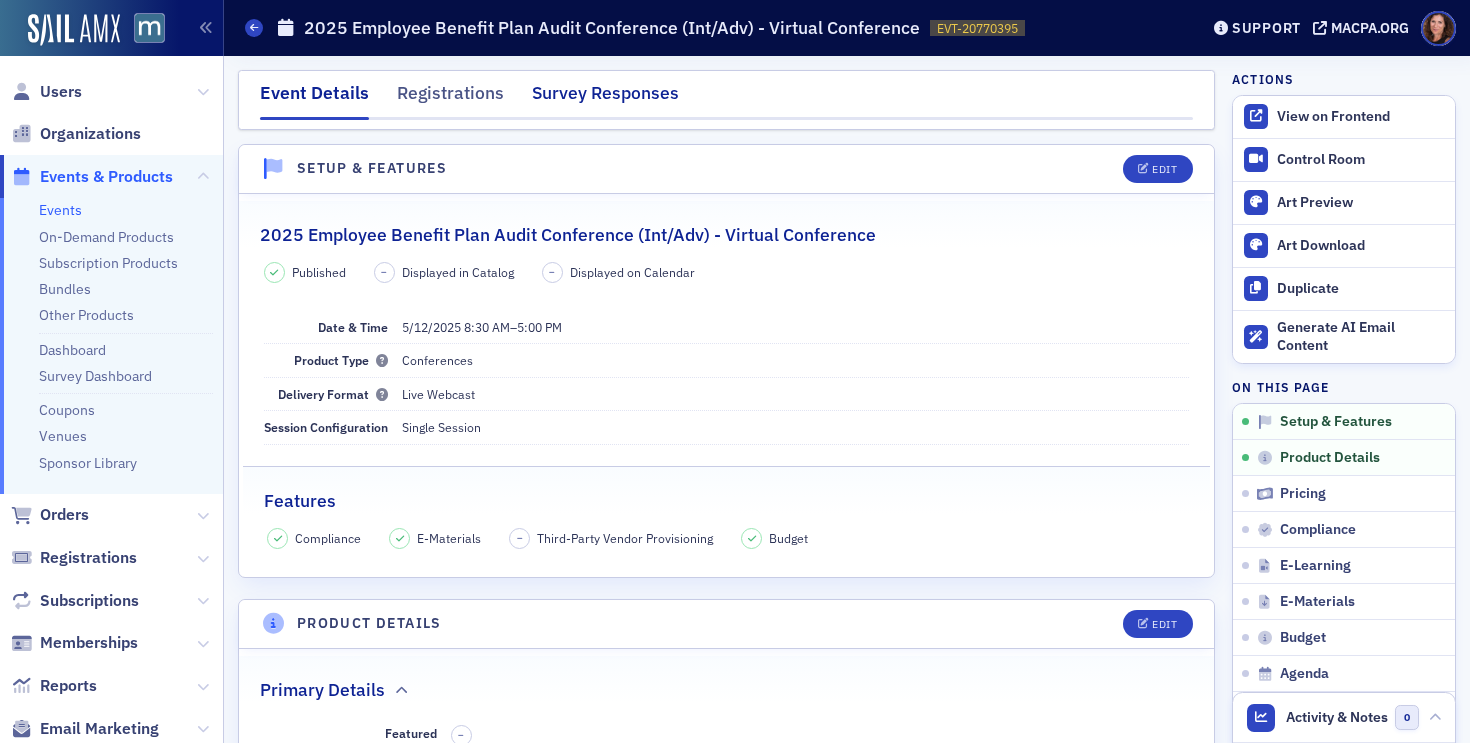 click on "Survey Responses" 